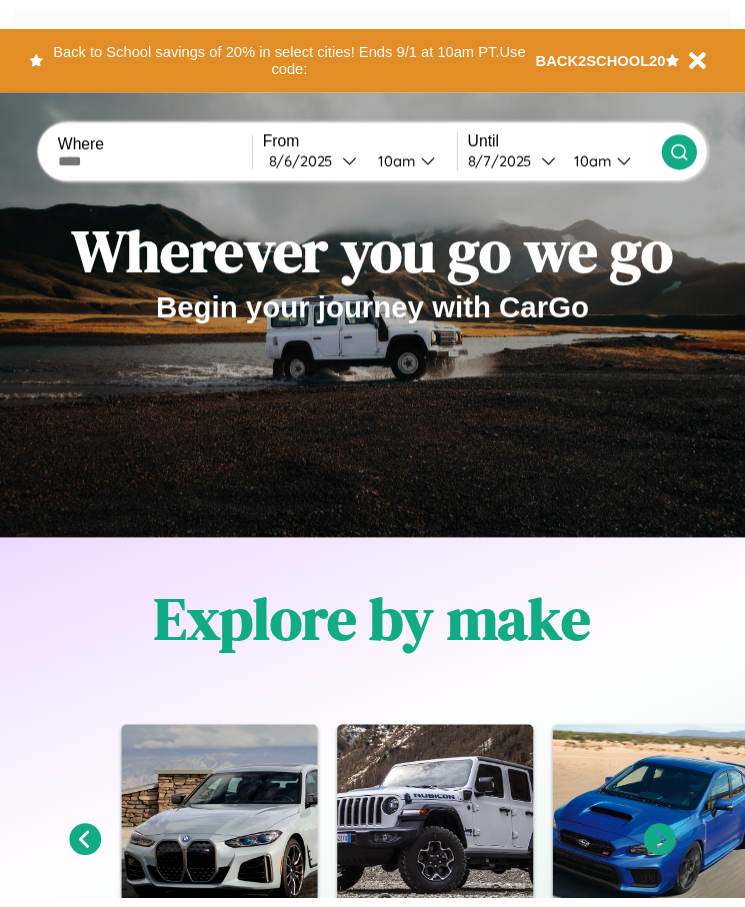 scroll, scrollTop: 0, scrollLeft: 0, axis: both 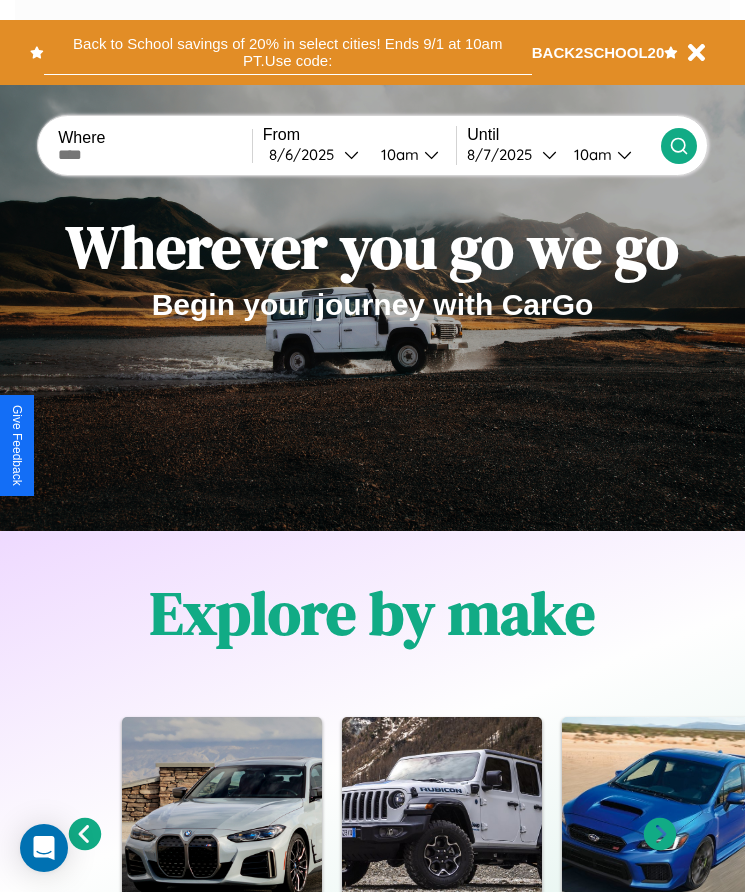 click on "Back to School savings of 20% in select cities! Ends 9/1 at 10am PT.  Use code:" at bounding box center (288, 52) 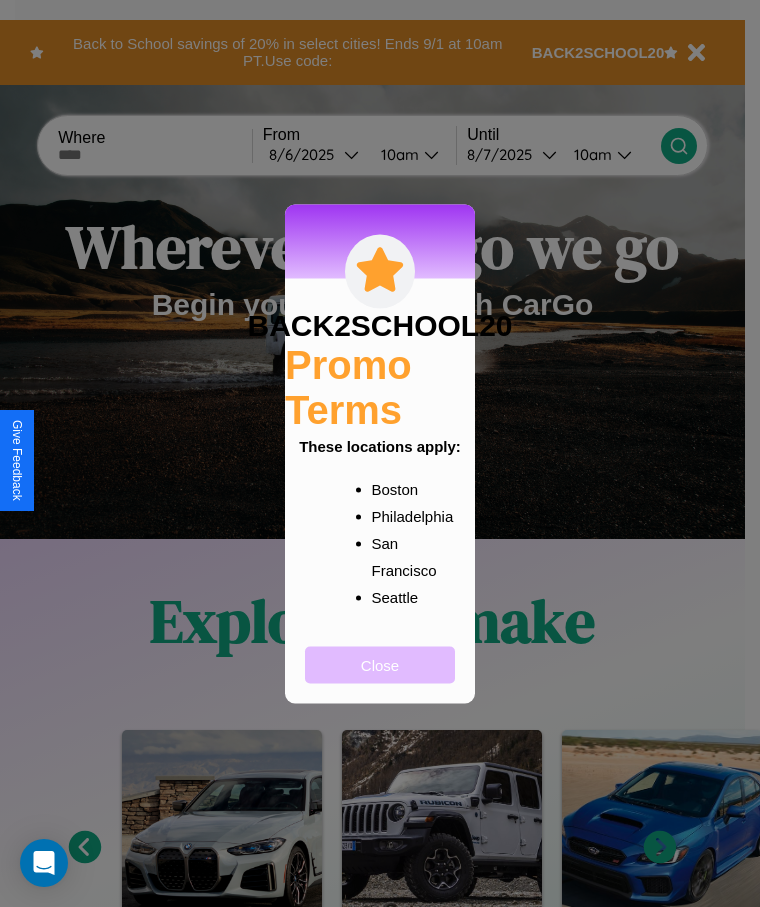 click on "Close" at bounding box center [380, 664] 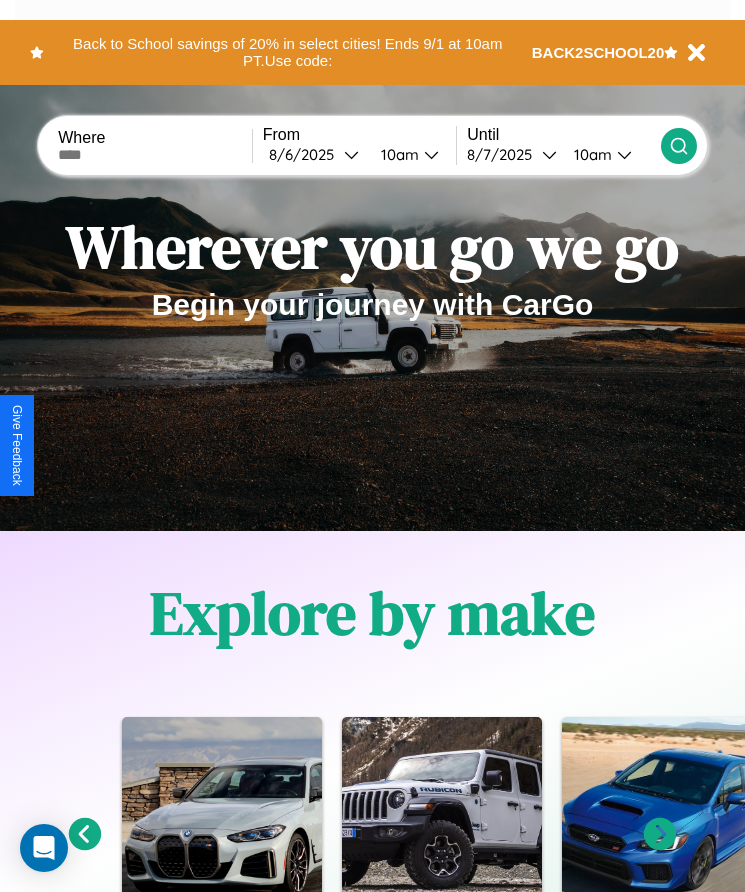 click at bounding box center (155, 155) 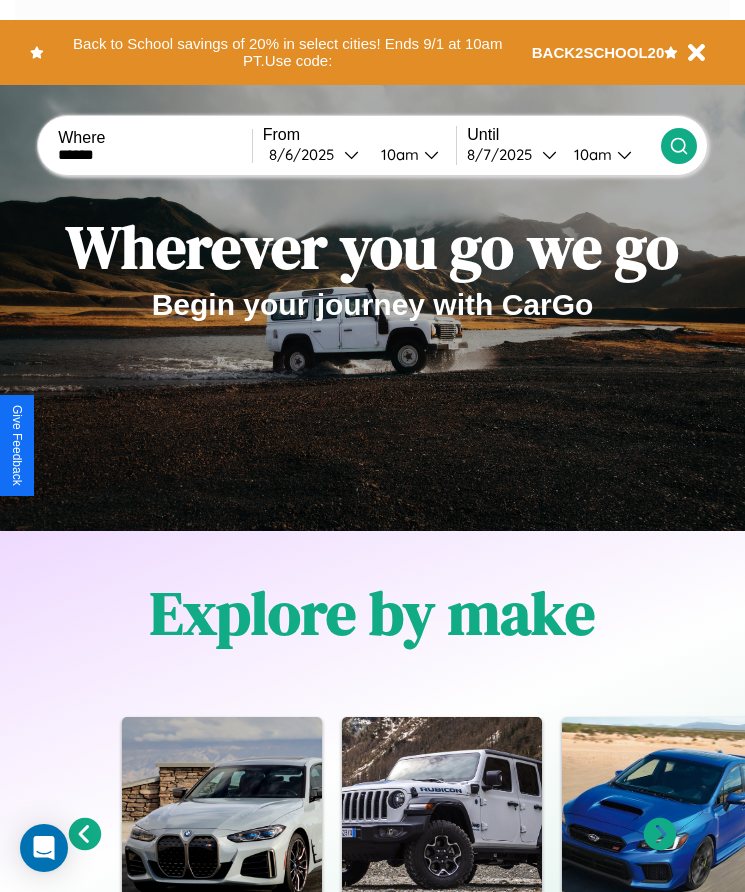 type on "******" 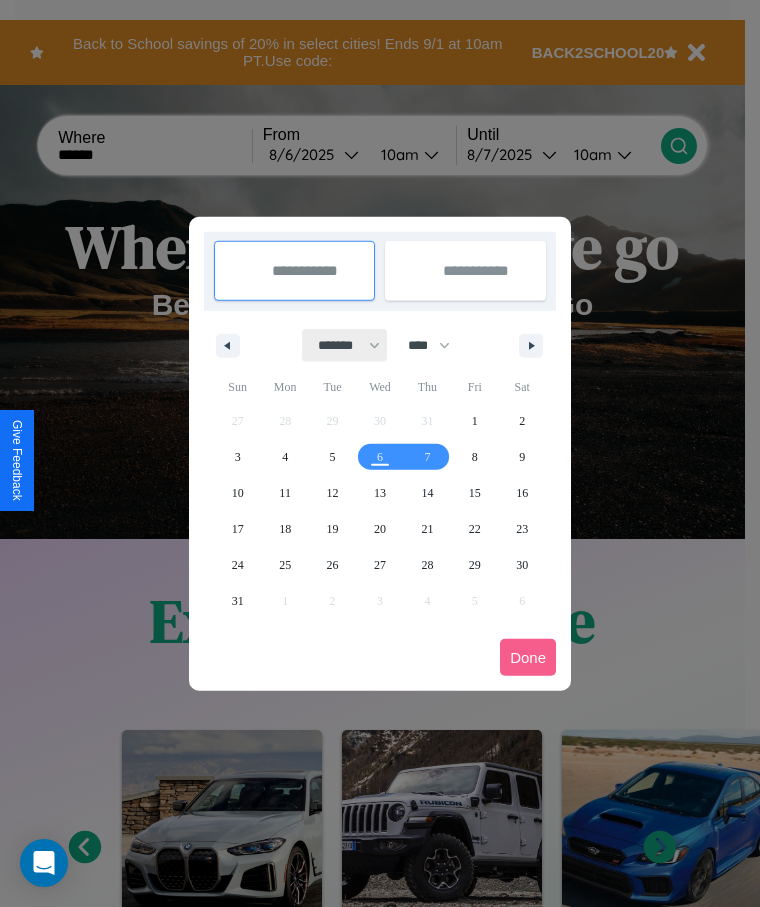 click on "******* ******** ***** ***** *** **** **** ****** ********* ******* ******** ********" at bounding box center (345, 345) 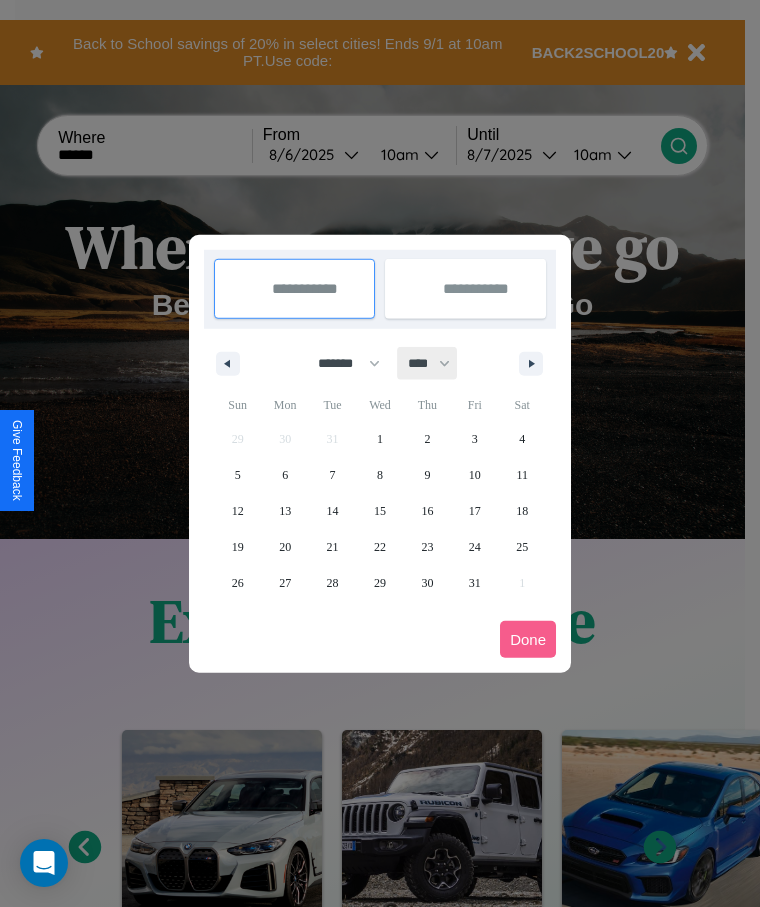 click on "**** **** **** **** **** **** **** **** **** **** **** **** **** **** **** **** **** **** **** **** **** **** **** **** **** **** **** **** **** **** **** **** **** **** **** **** **** **** **** **** **** **** **** **** **** **** **** **** **** **** **** **** **** **** **** **** **** **** **** **** **** **** **** **** **** **** **** **** **** **** **** **** **** **** **** **** **** **** **** **** **** **** **** **** **** **** **** **** **** **** **** **** **** **** **** **** **** **** **** **** **** **** **** **** **** **** **** **** **** **** **** **** **** **** **** **** **** **** **** **** ****" at bounding box center (428, 363) 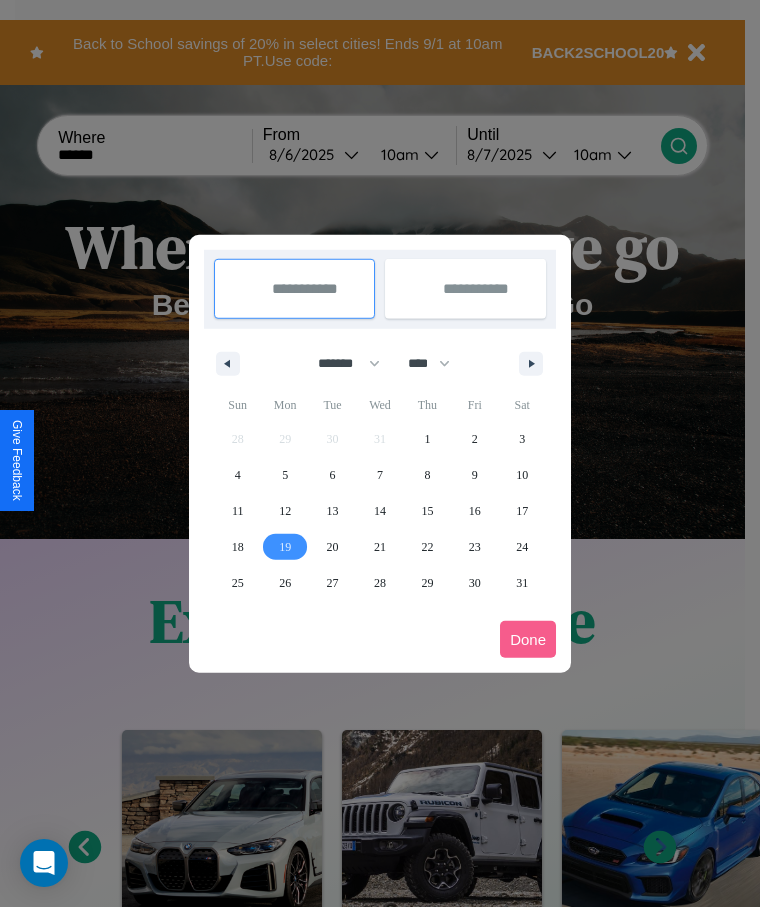 click on "19" at bounding box center (285, 547) 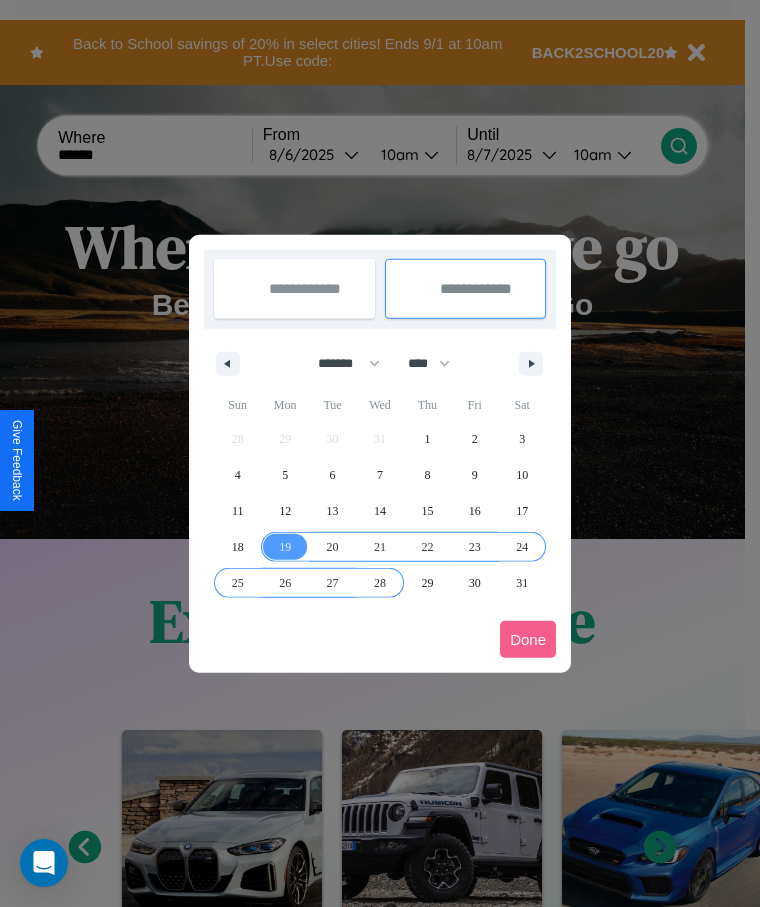 click on "28" at bounding box center (380, 583) 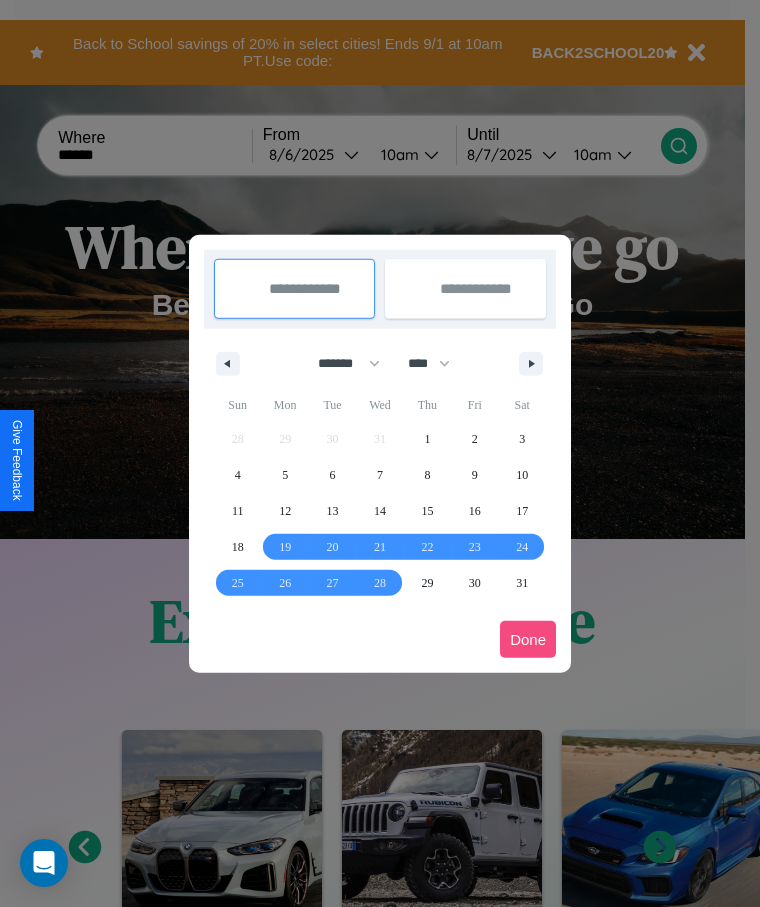 click on "Done" at bounding box center (528, 639) 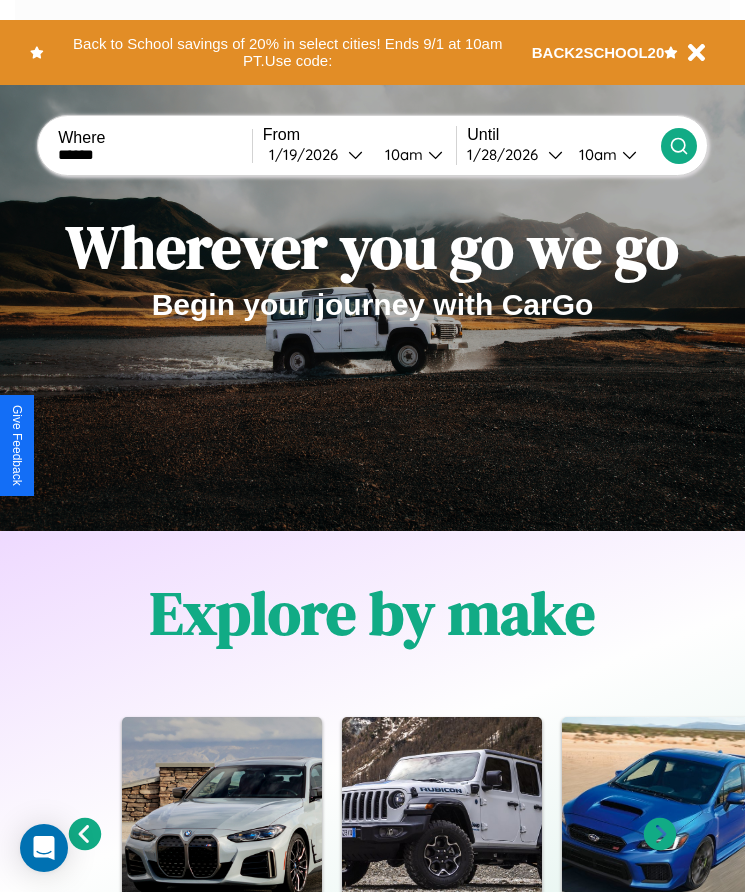 click on "10am" at bounding box center (401, 154) 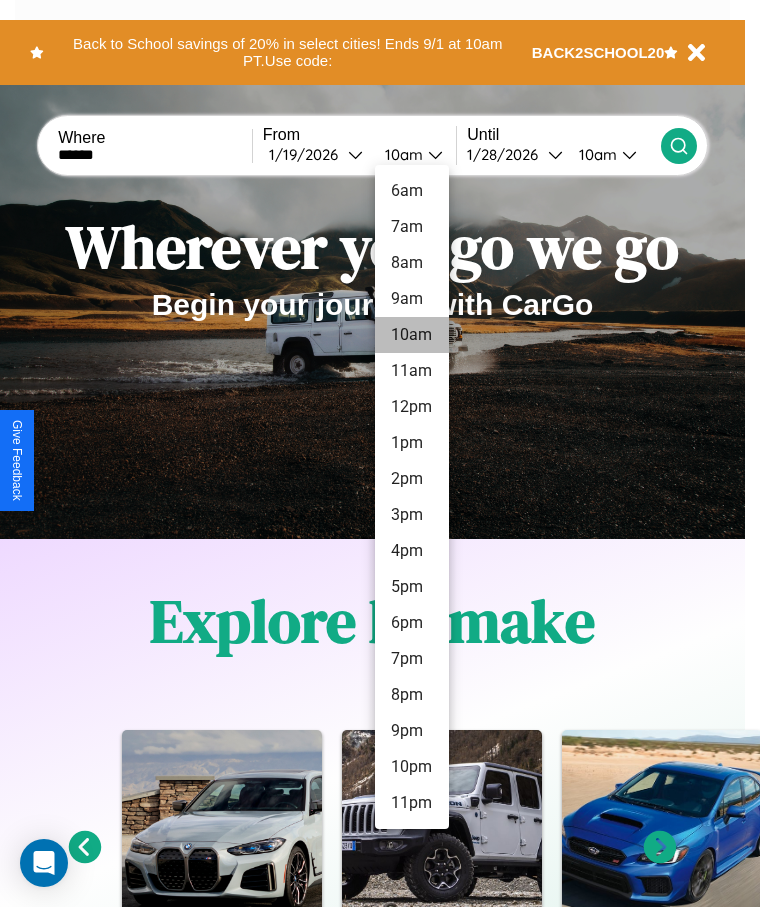 click on "10am" at bounding box center [412, 335] 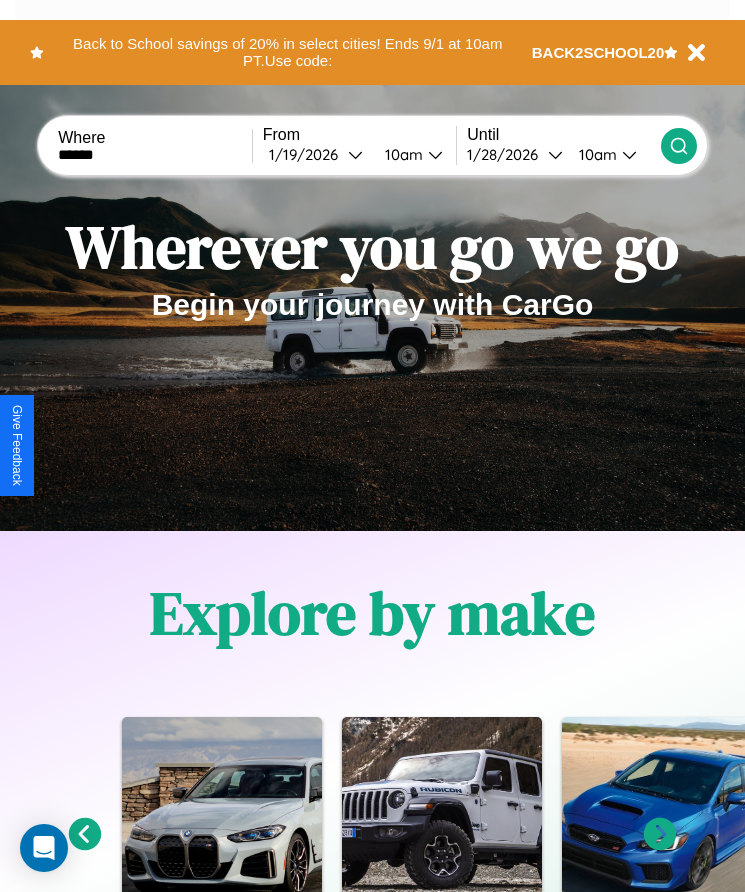 click 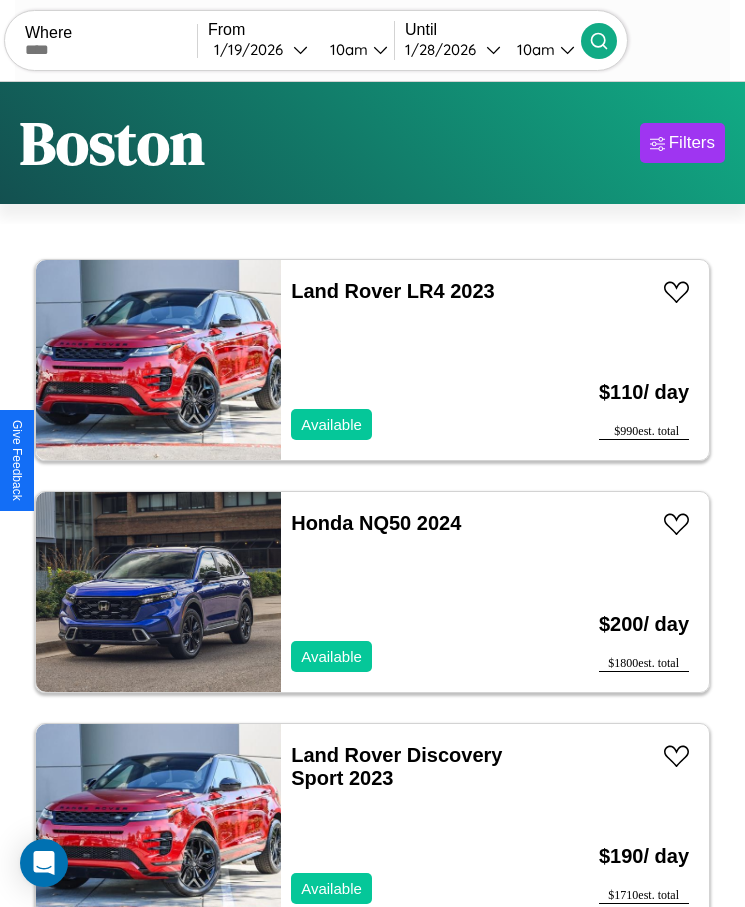 scroll, scrollTop: 41, scrollLeft: 0, axis: vertical 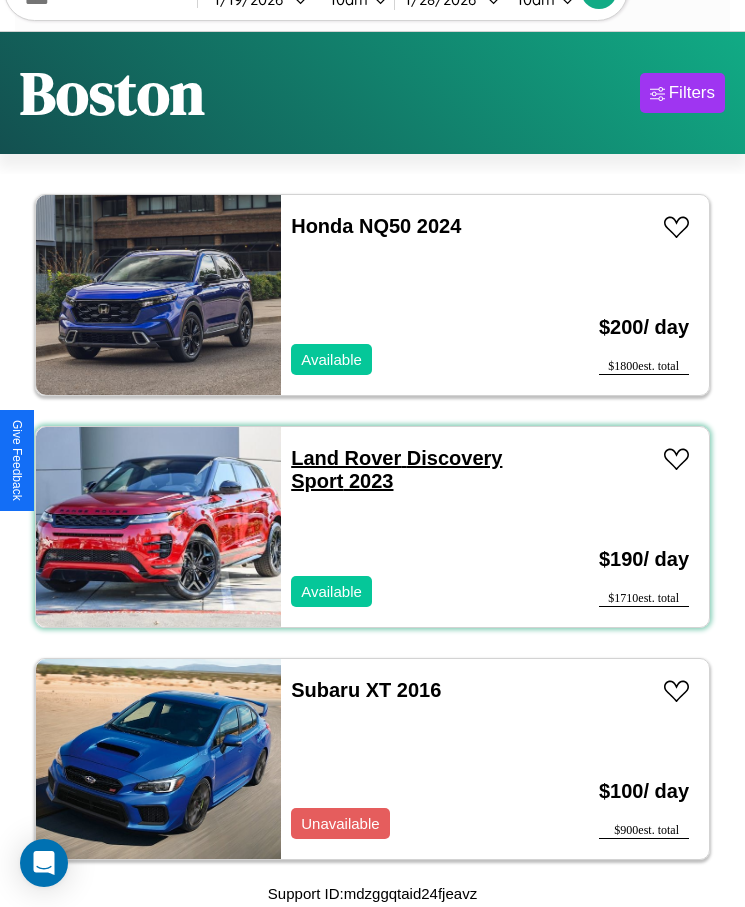 click on "Land Rover   Discovery Sport   2023" at bounding box center [396, 469] 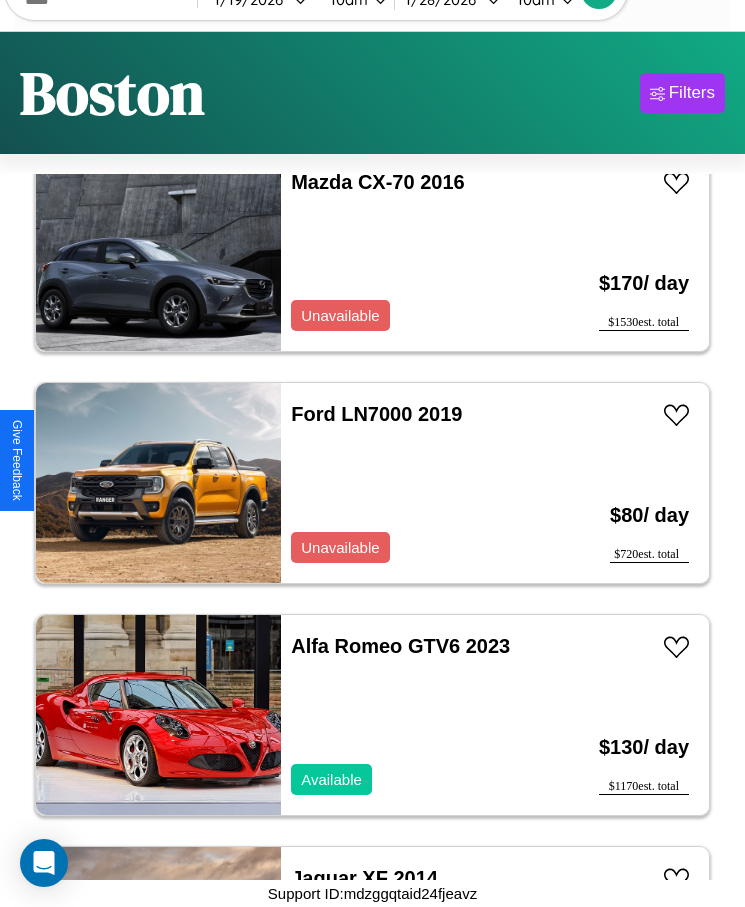 scroll, scrollTop: 5583, scrollLeft: 0, axis: vertical 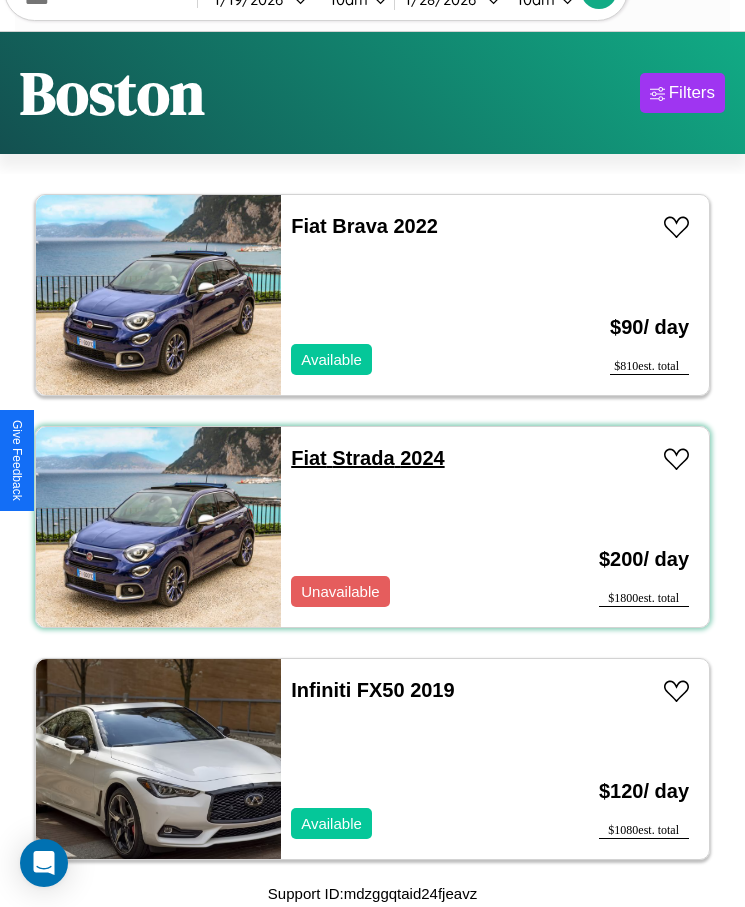 click on "Fiat   Strada   2024" at bounding box center [367, 458] 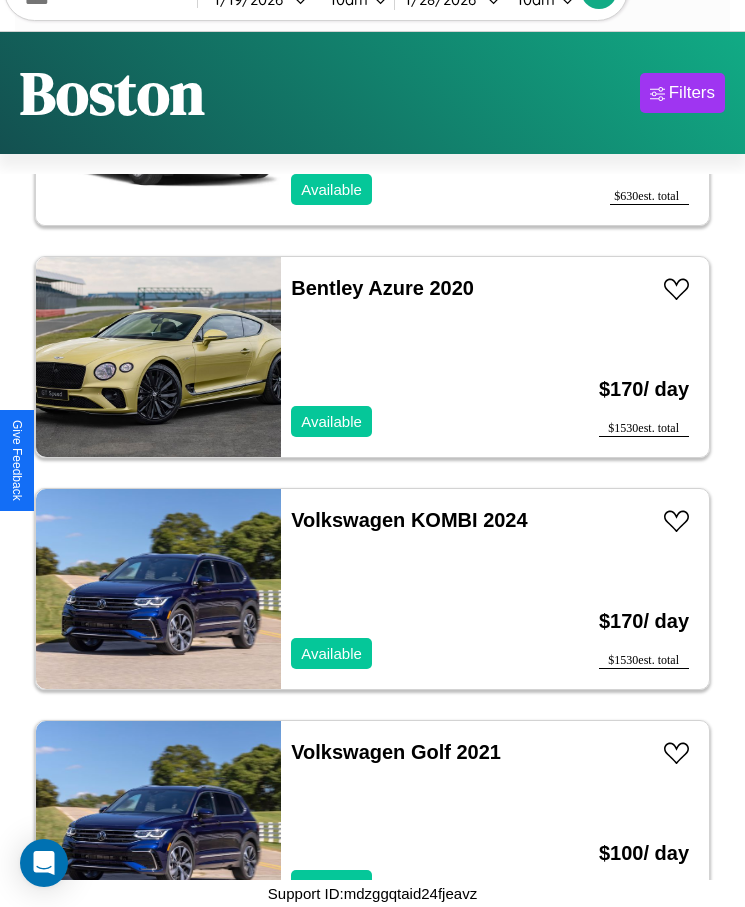 scroll, scrollTop: 9063, scrollLeft: 0, axis: vertical 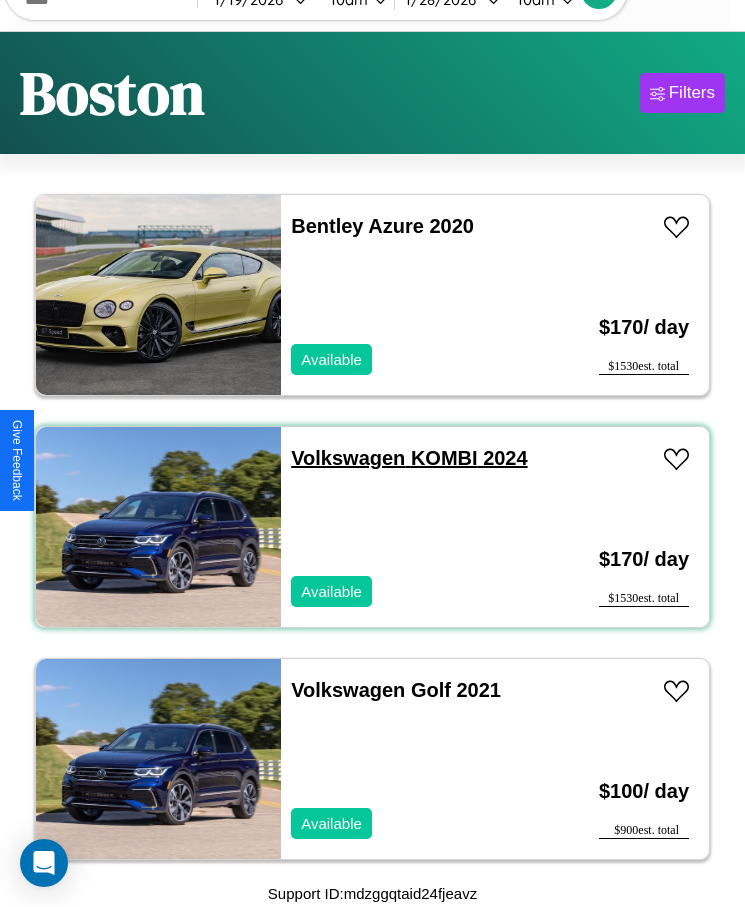 click on "Volkswagen   KOMBI   2024" at bounding box center [409, 458] 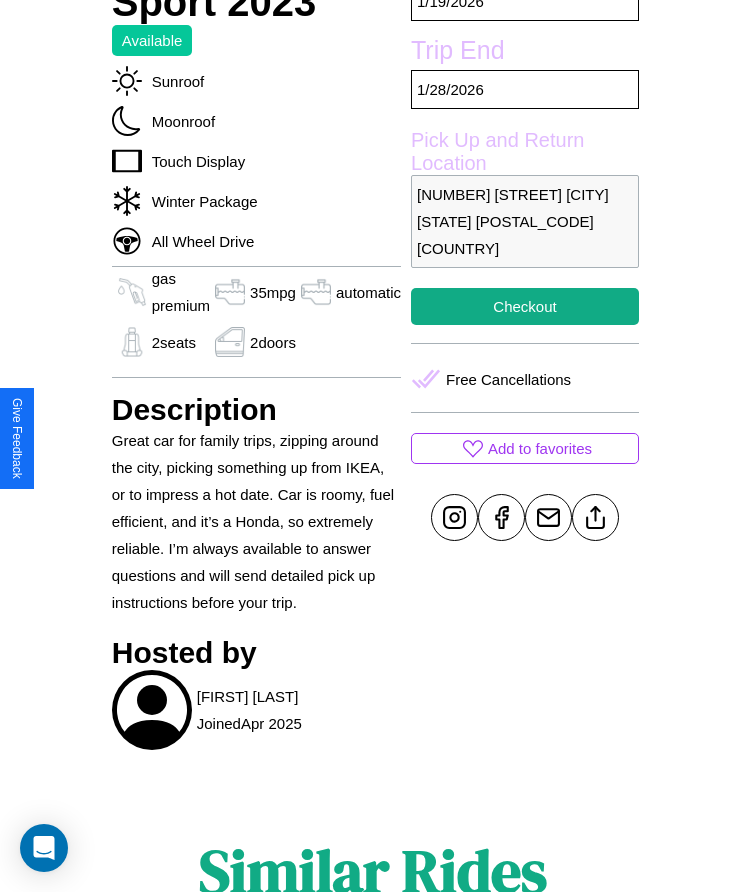 scroll, scrollTop: 725, scrollLeft: 0, axis: vertical 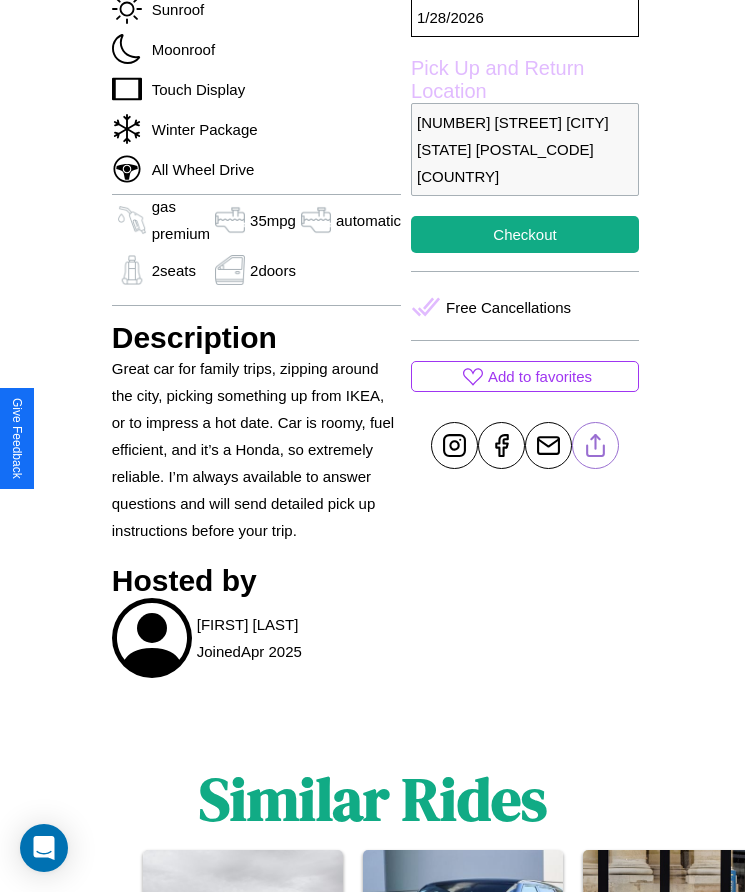 click 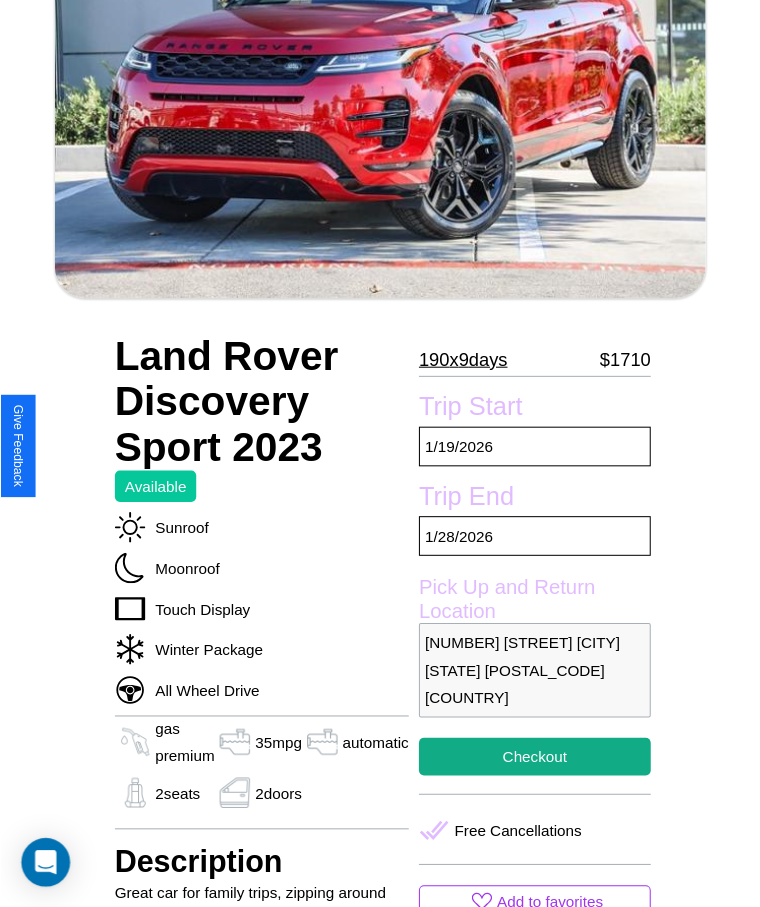 scroll, scrollTop: 209, scrollLeft: 0, axis: vertical 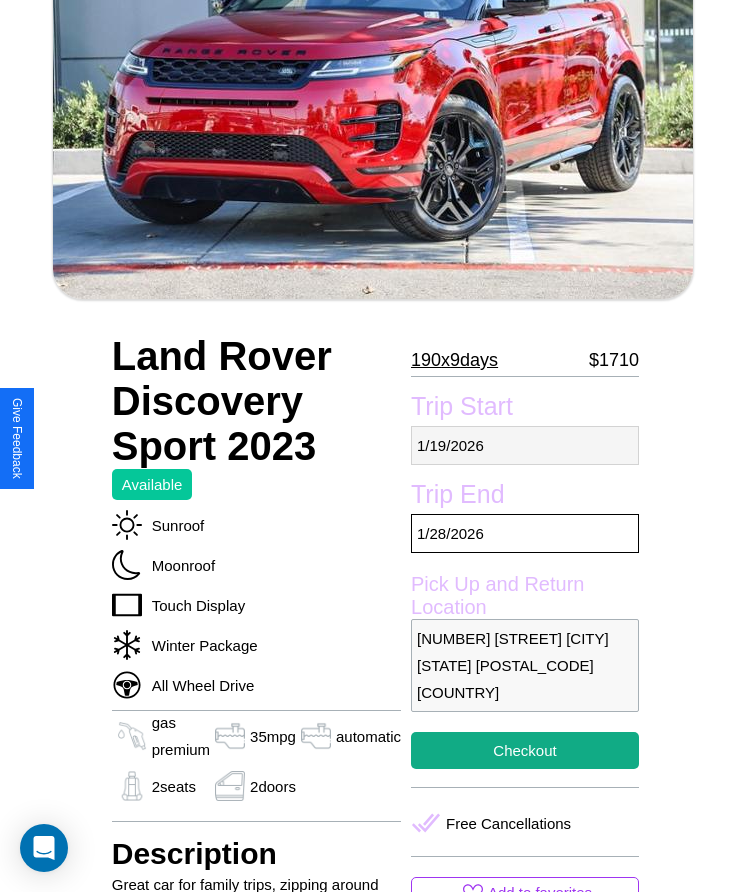 click on "1 / 19 / 2026" at bounding box center [525, 445] 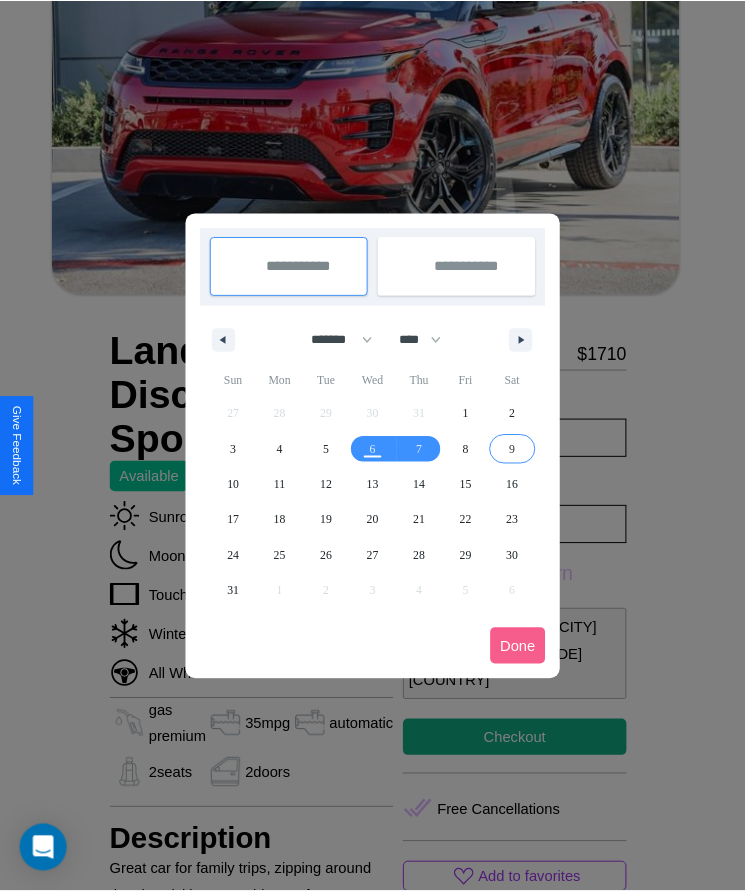 scroll, scrollTop: 0, scrollLeft: 0, axis: both 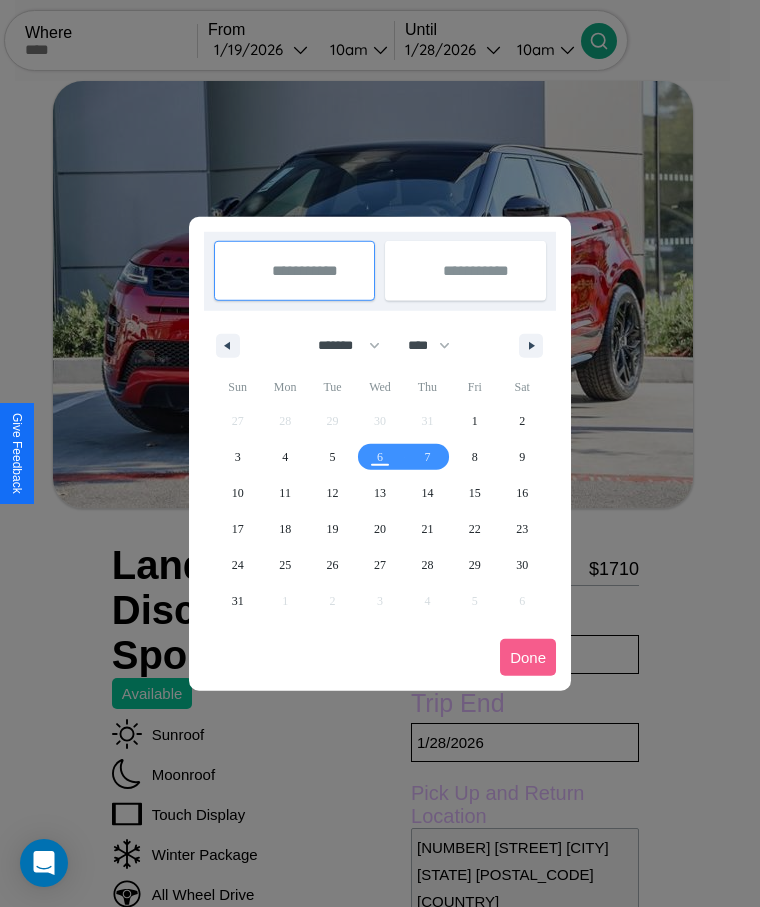 click at bounding box center (380, 453) 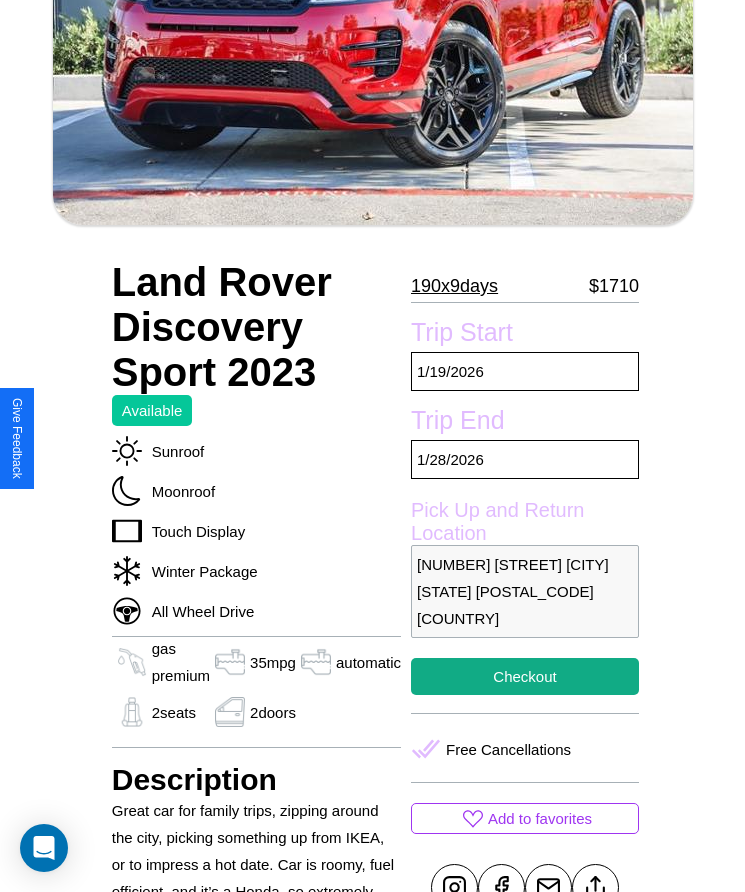 scroll, scrollTop: 514, scrollLeft: 0, axis: vertical 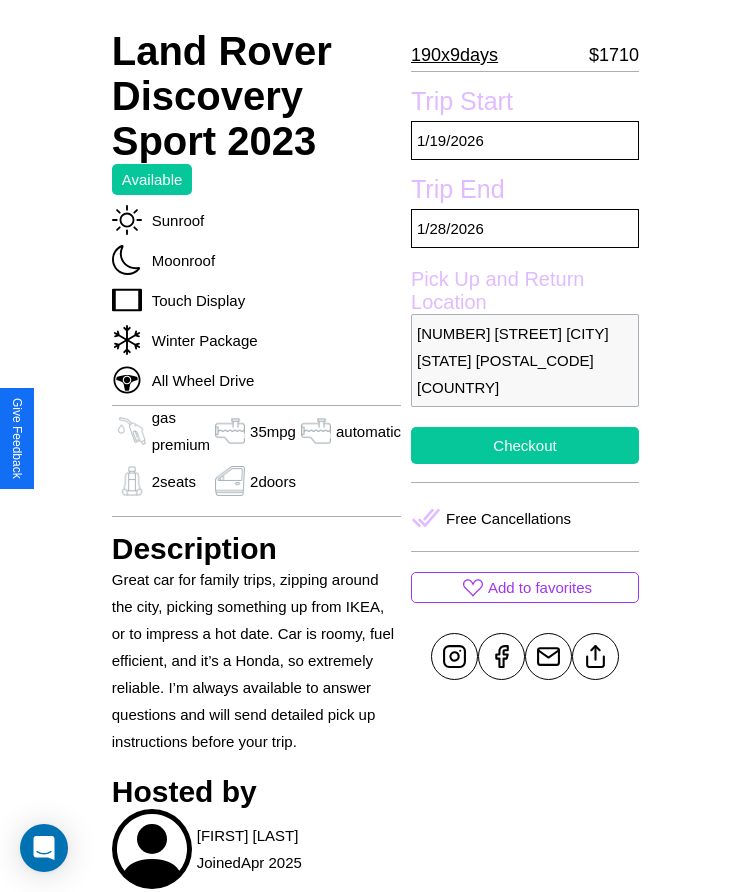 click on "Checkout" at bounding box center (525, 445) 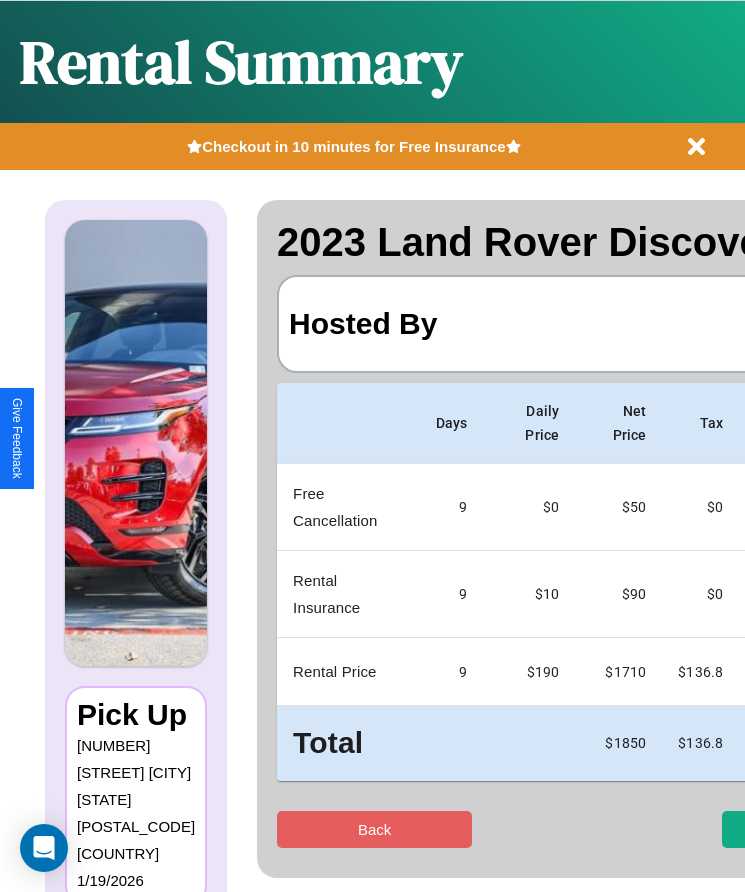 scroll, scrollTop: 0, scrollLeft: 148, axis: horizontal 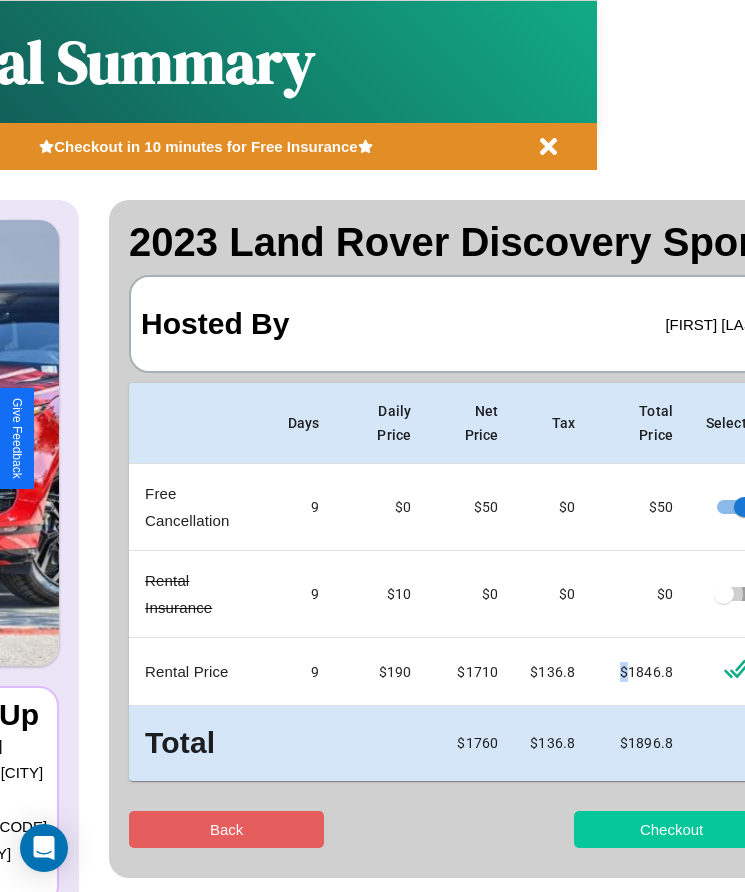 click on "Checkout" at bounding box center [671, 829] 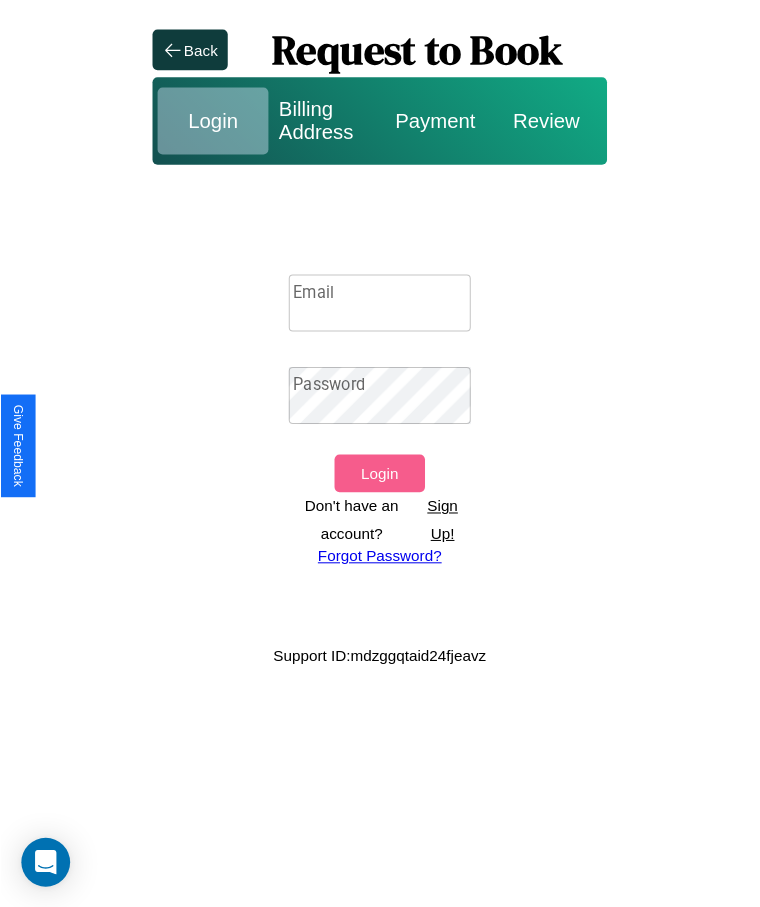 scroll, scrollTop: 0, scrollLeft: 0, axis: both 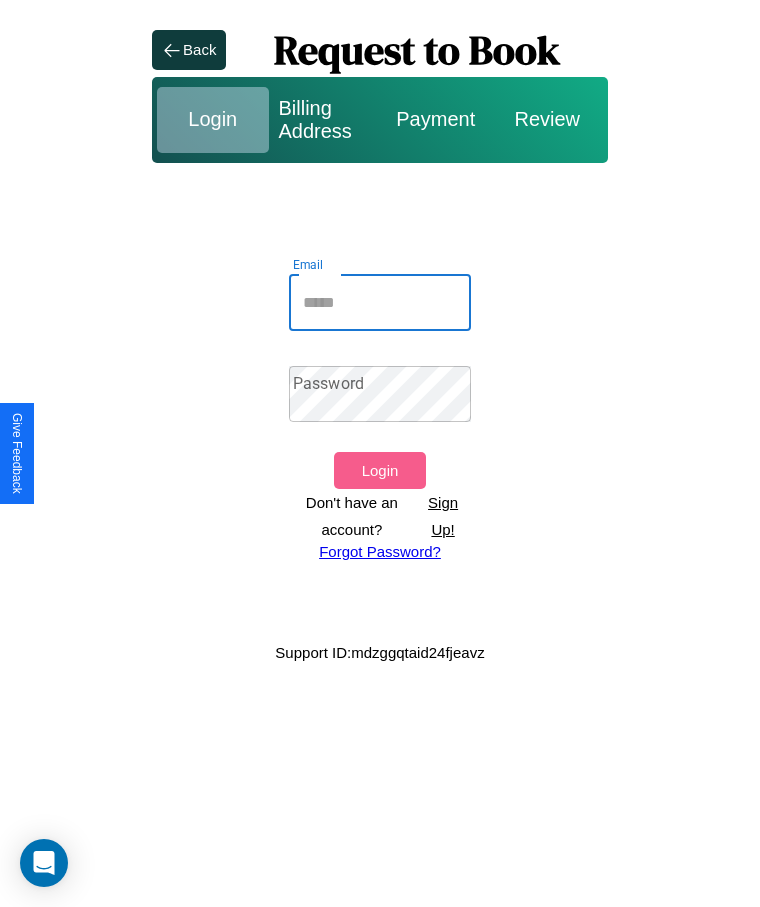 click on "Email" at bounding box center [380, 303] 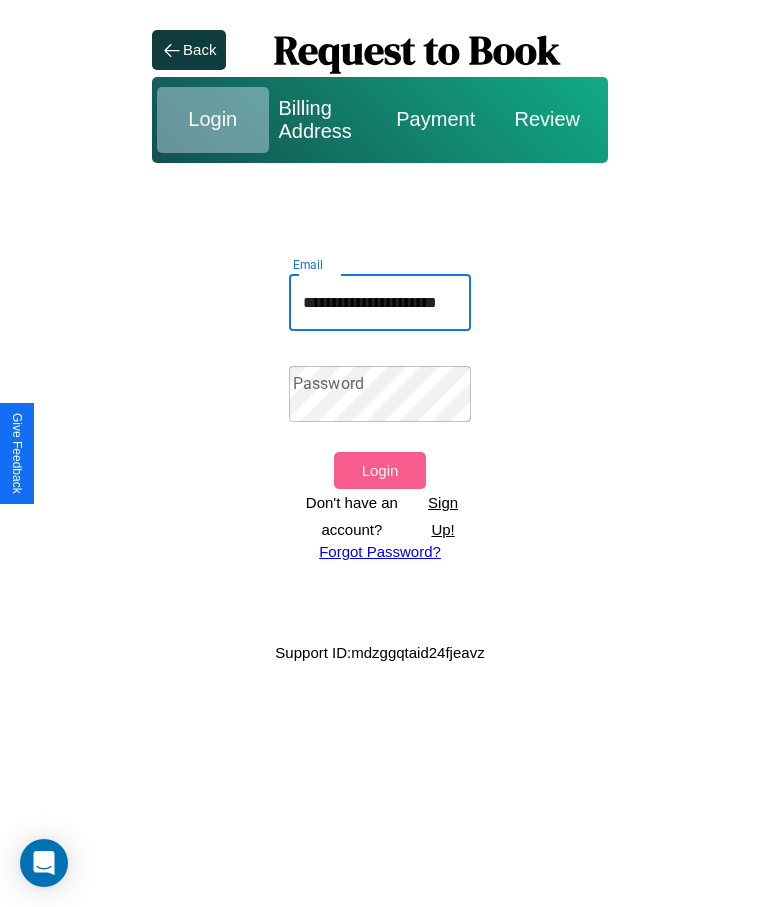 scroll, scrollTop: 0, scrollLeft: 31, axis: horizontal 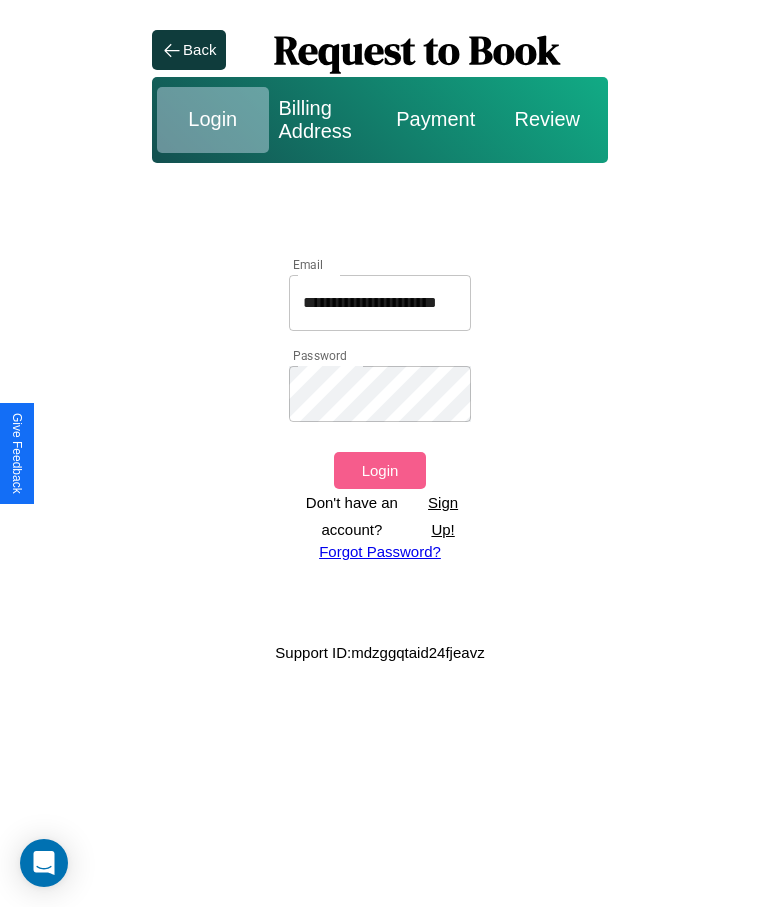 click on "Login" at bounding box center (379, 470) 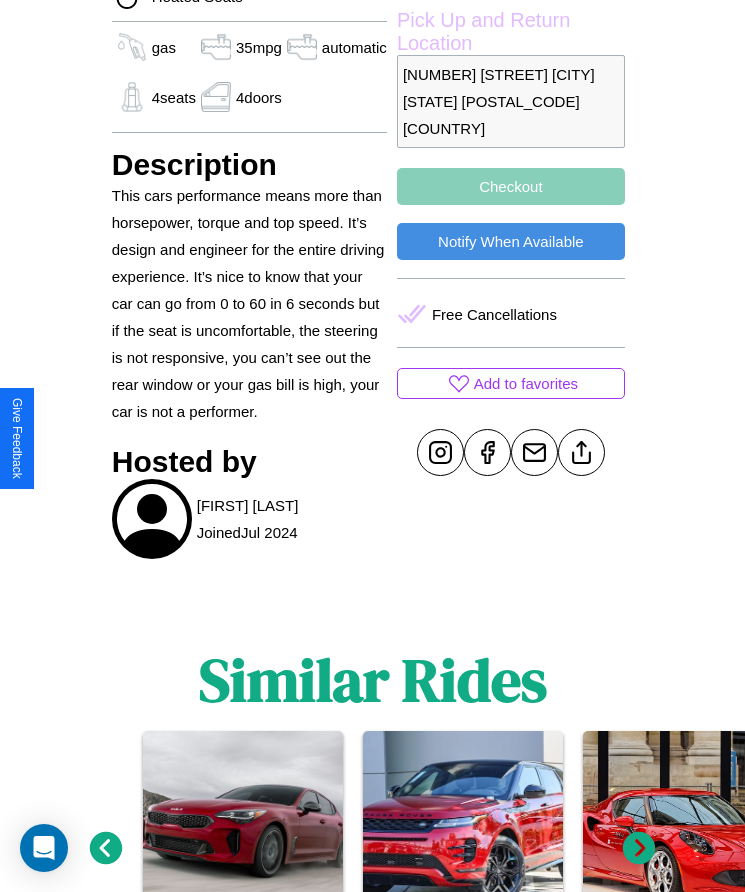 scroll, scrollTop: 833, scrollLeft: 0, axis: vertical 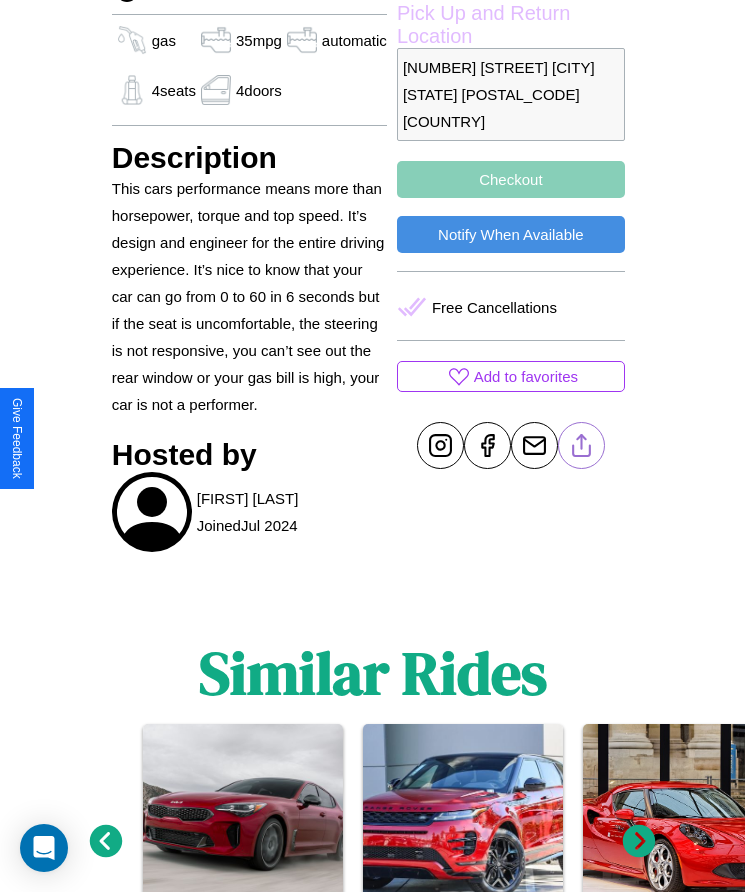 click 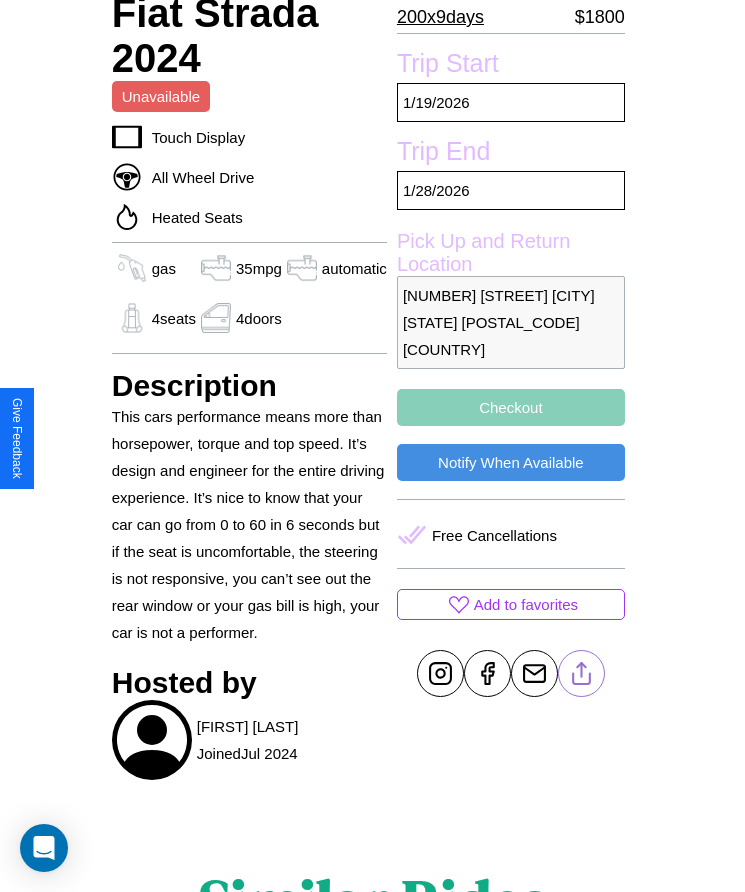 scroll, scrollTop: 567, scrollLeft: 0, axis: vertical 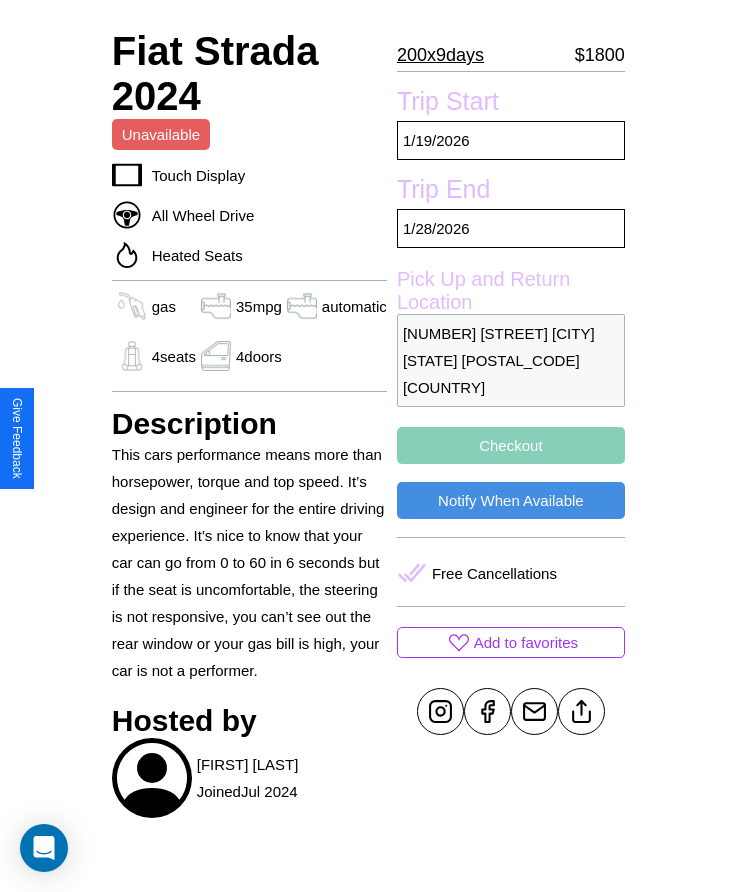click on "Checkout" at bounding box center (511, 445) 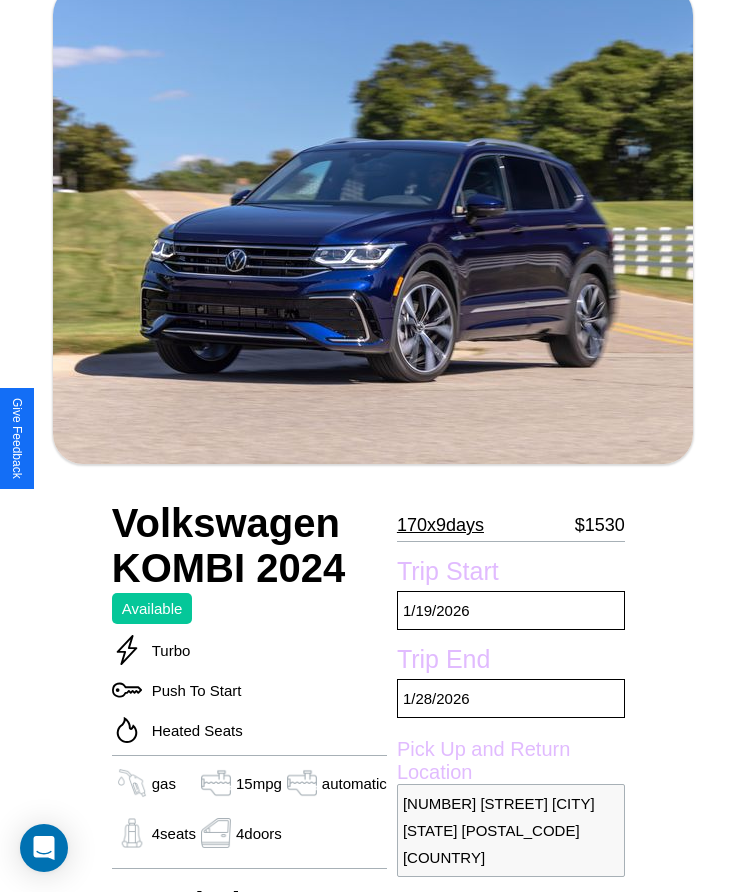 scroll, scrollTop: 175, scrollLeft: 0, axis: vertical 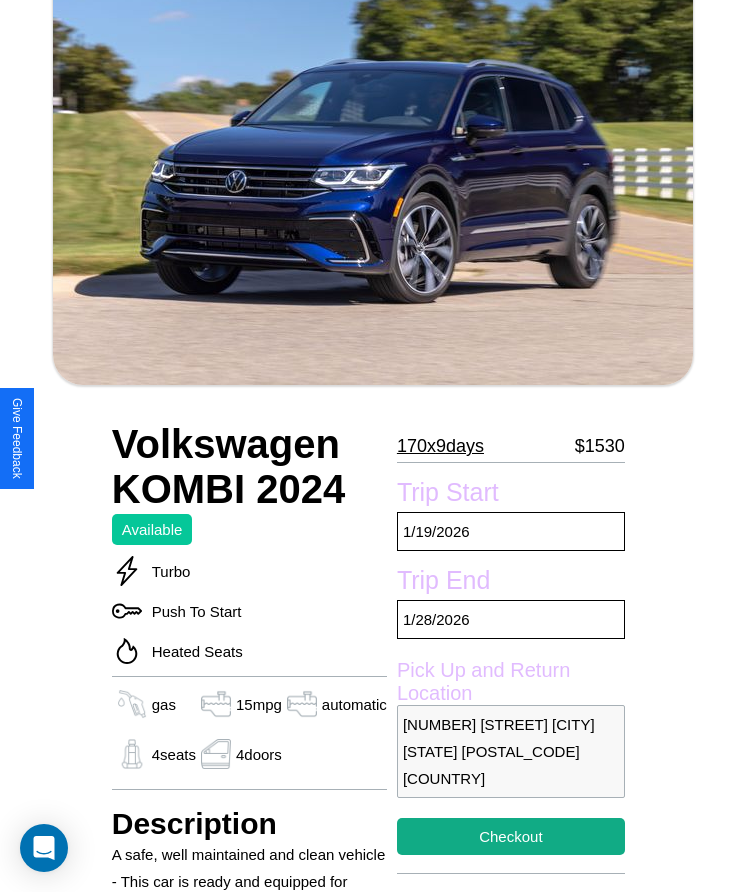 click on "170  x  9  days" at bounding box center [440, 446] 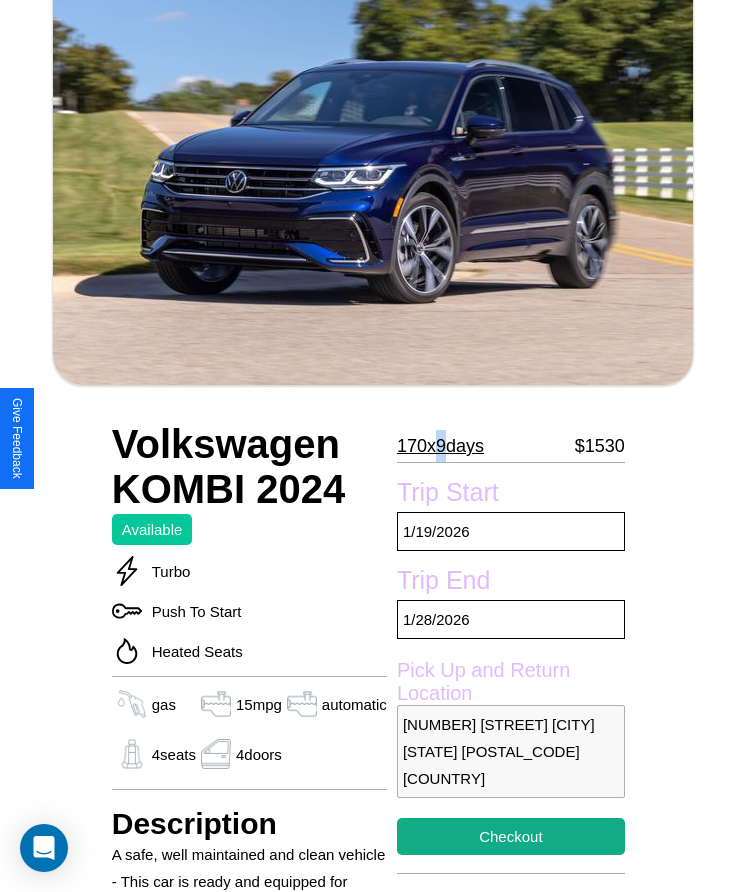 click on "170  x  9  days" at bounding box center (440, 446) 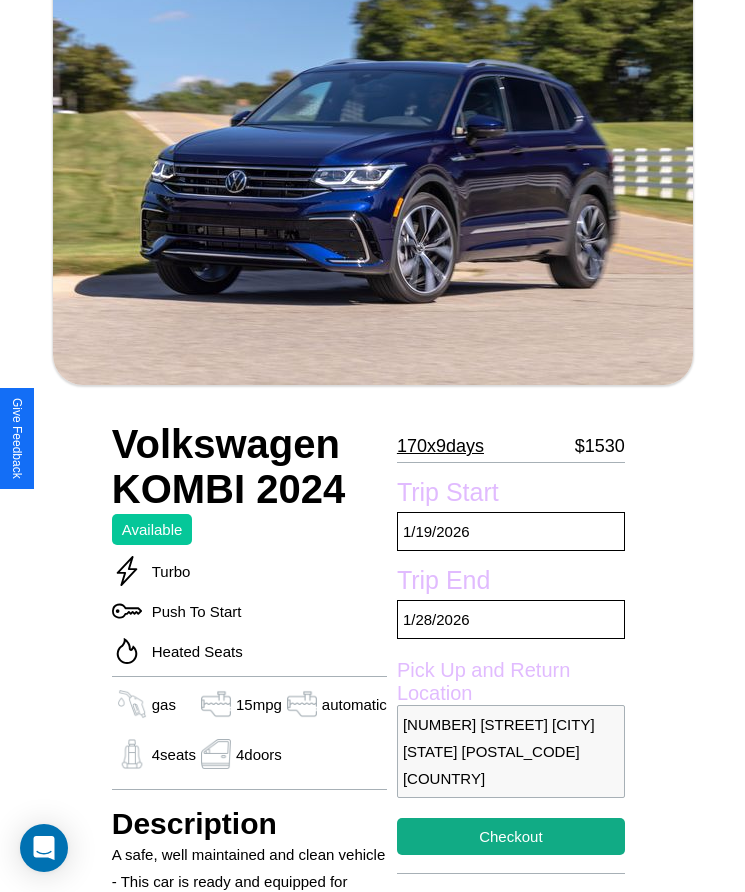 click on "170  x  9  days" at bounding box center (440, 446) 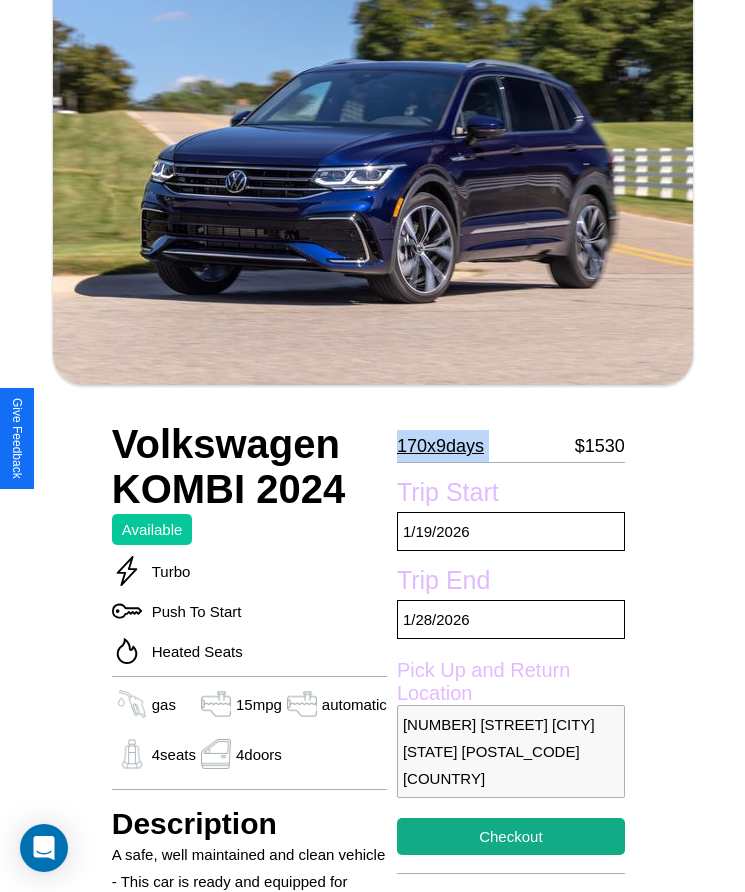 click on "170  x  9  days" at bounding box center (440, 446) 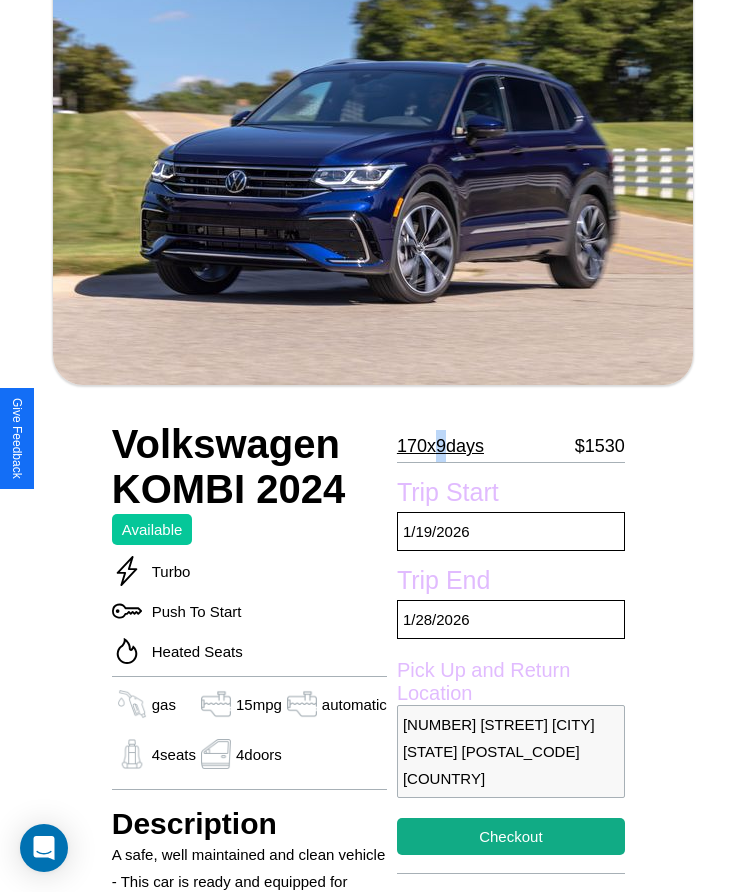 click on "170  x  9  days" at bounding box center [440, 446] 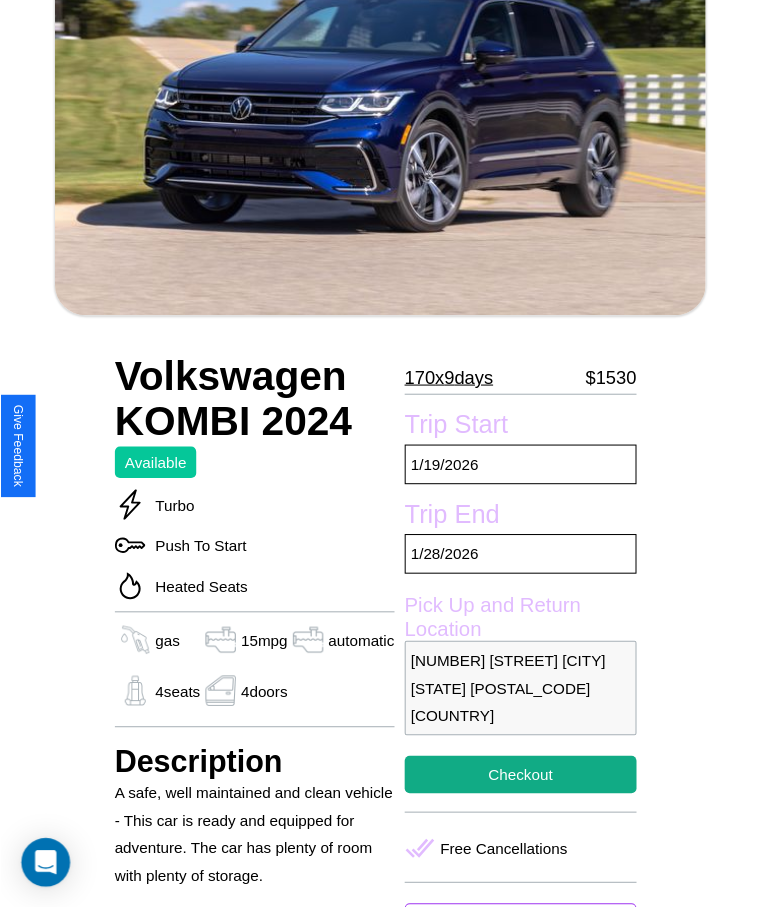 scroll, scrollTop: 261, scrollLeft: 0, axis: vertical 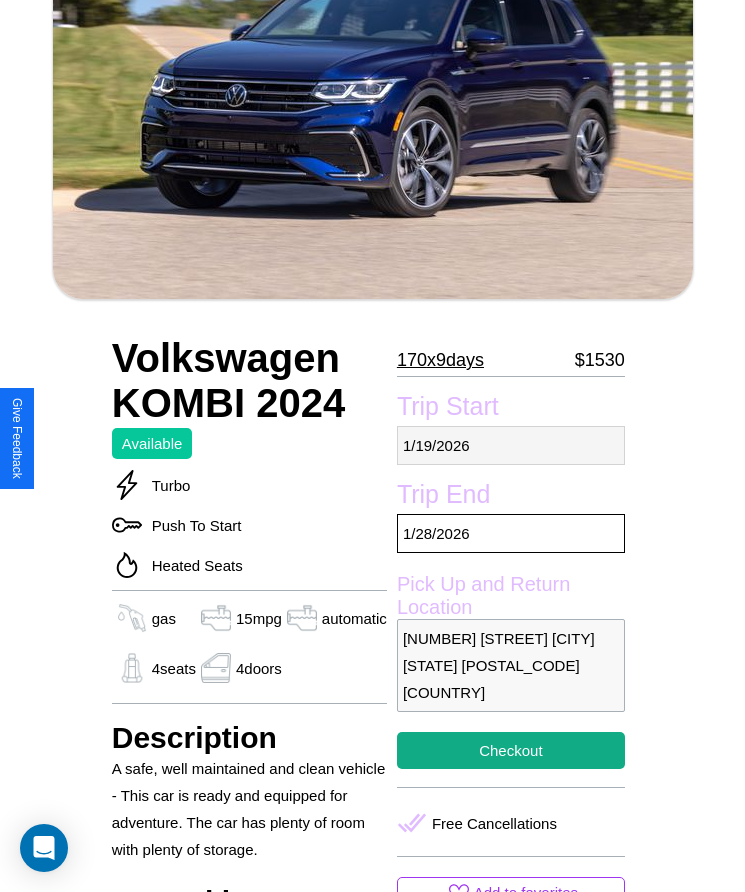 click on "1 / 19 / 2026" at bounding box center (511, 445) 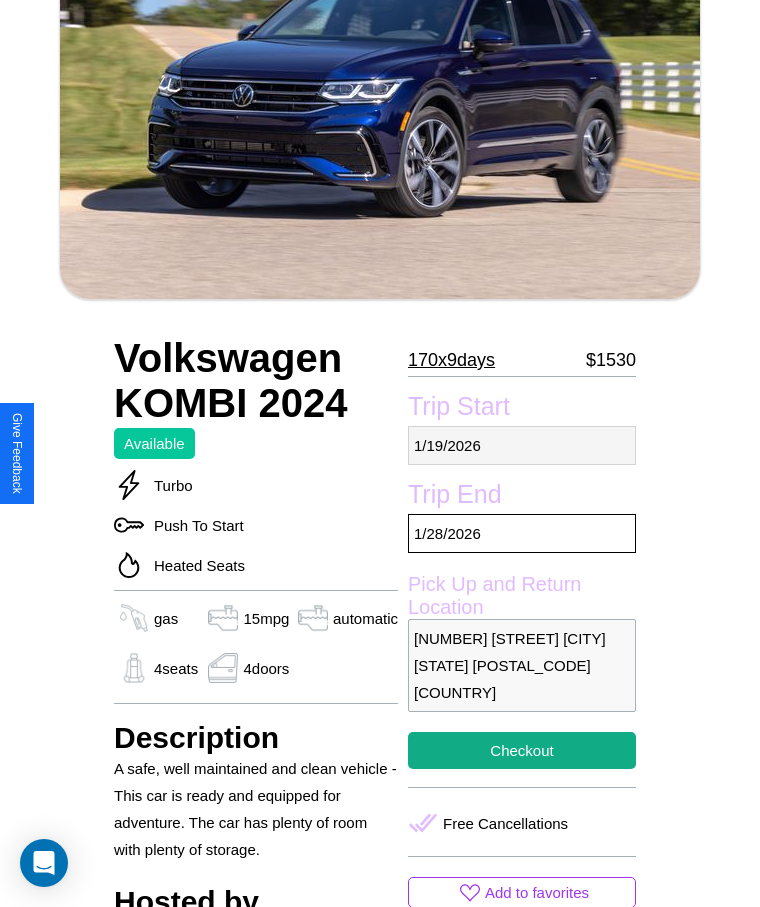 select on "*" 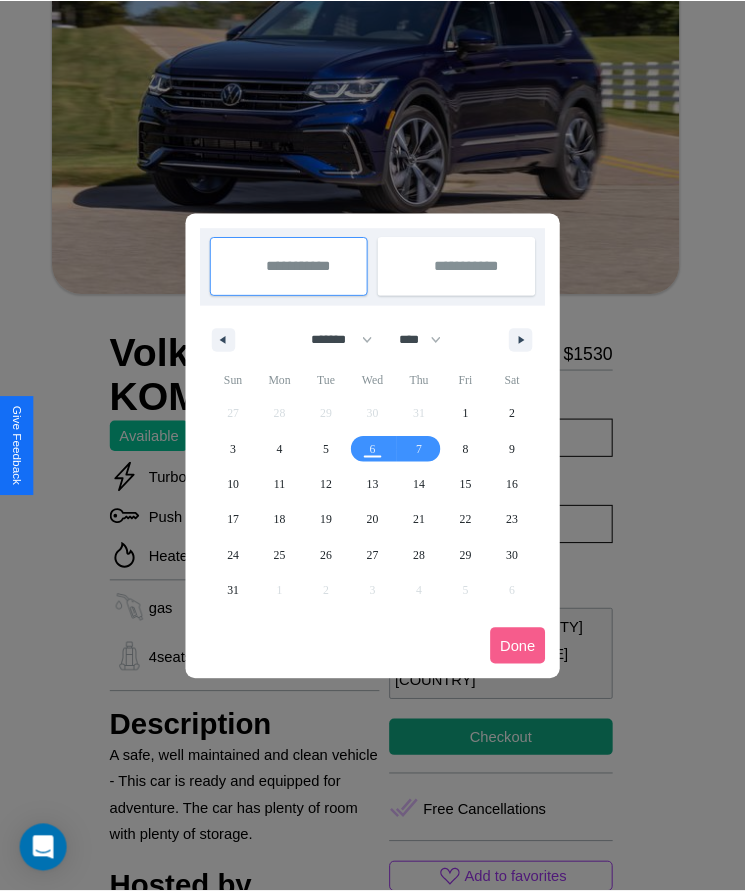 scroll, scrollTop: 0, scrollLeft: 0, axis: both 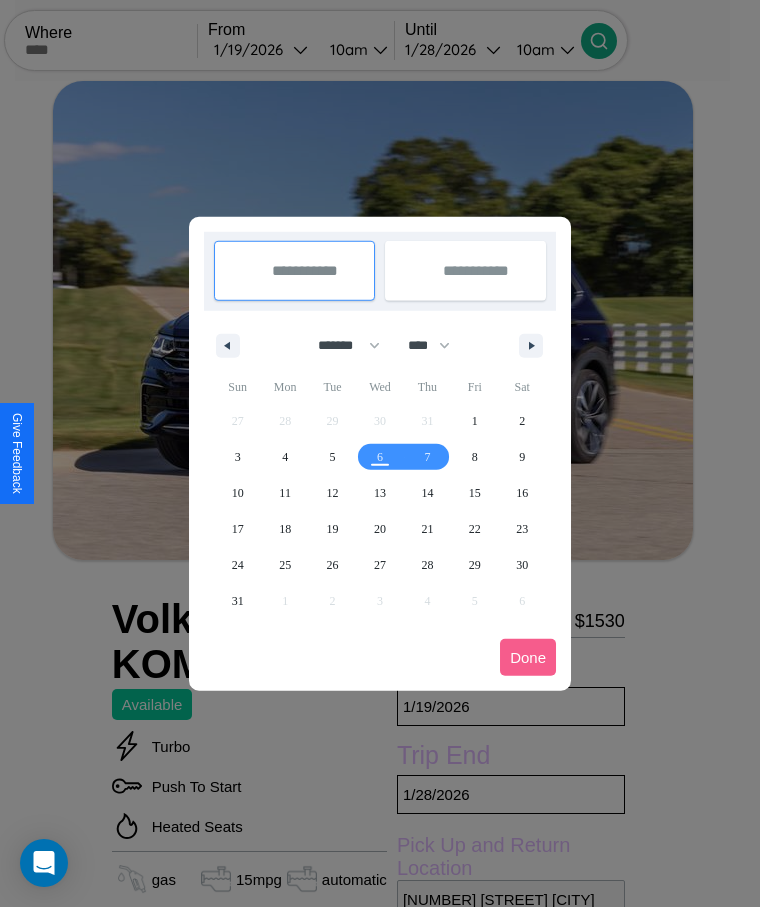 click at bounding box center [380, 453] 